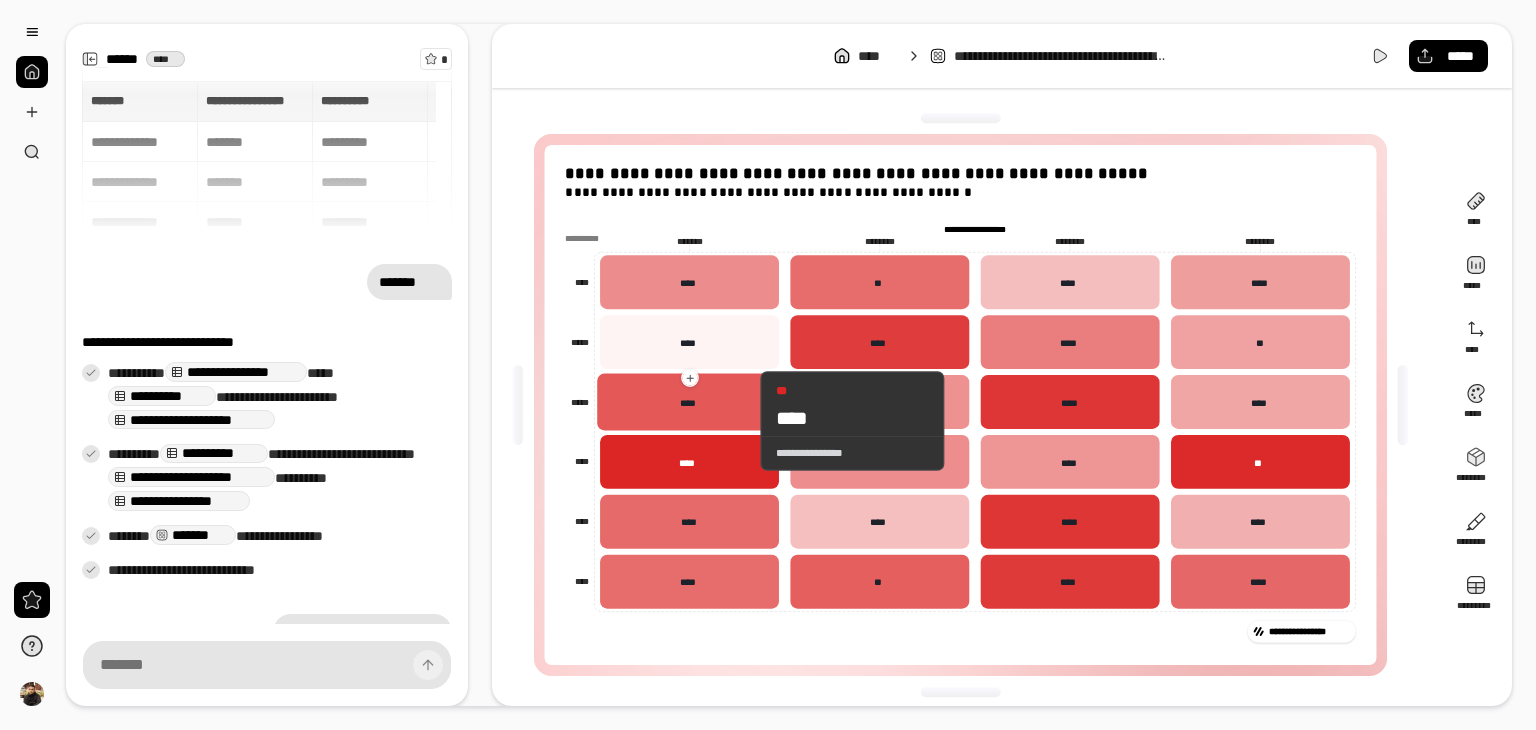 scroll, scrollTop: 0, scrollLeft: 0, axis: both 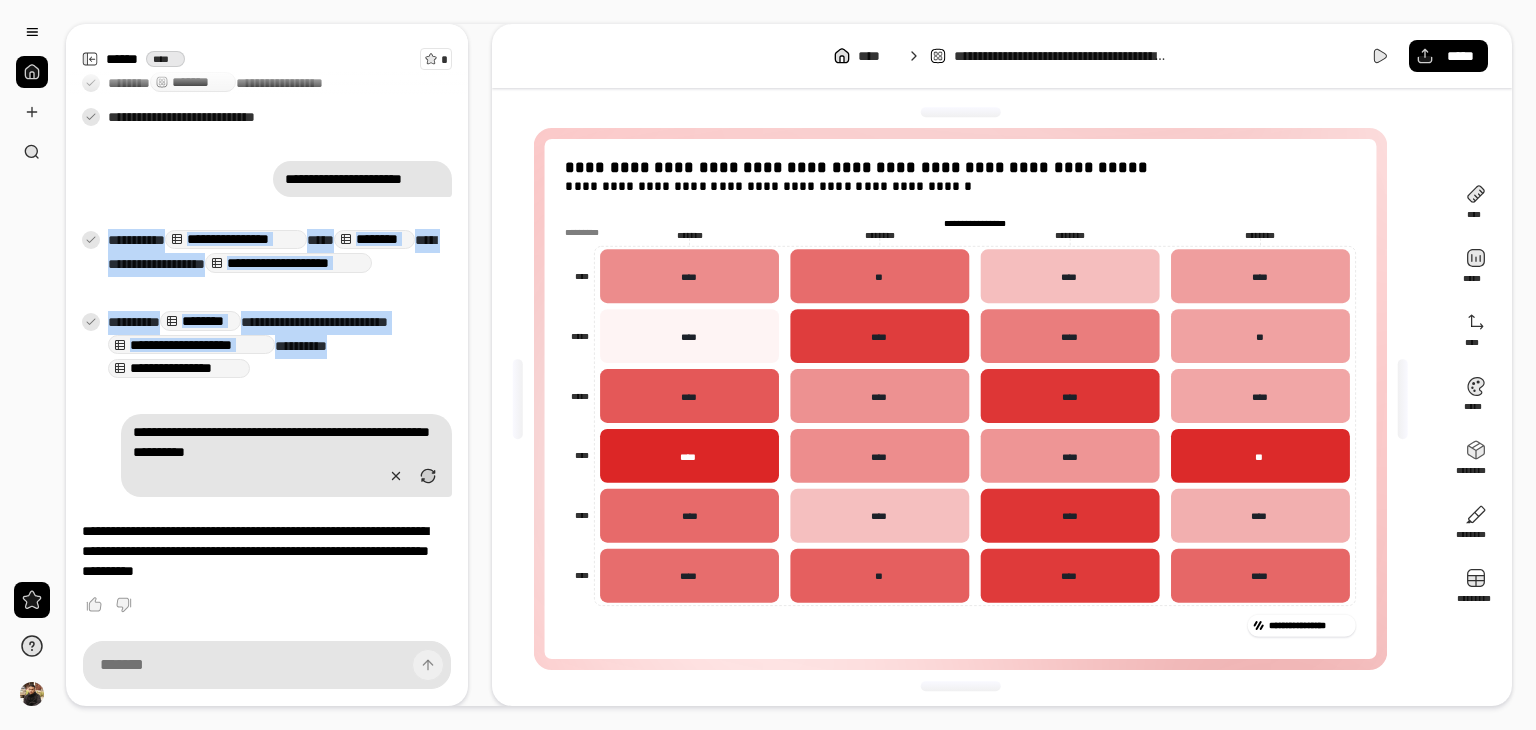 drag, startPoint x: 464, startPoint y: 355, endPoint x: 458, endPoint y: 179, distance: 176.10225 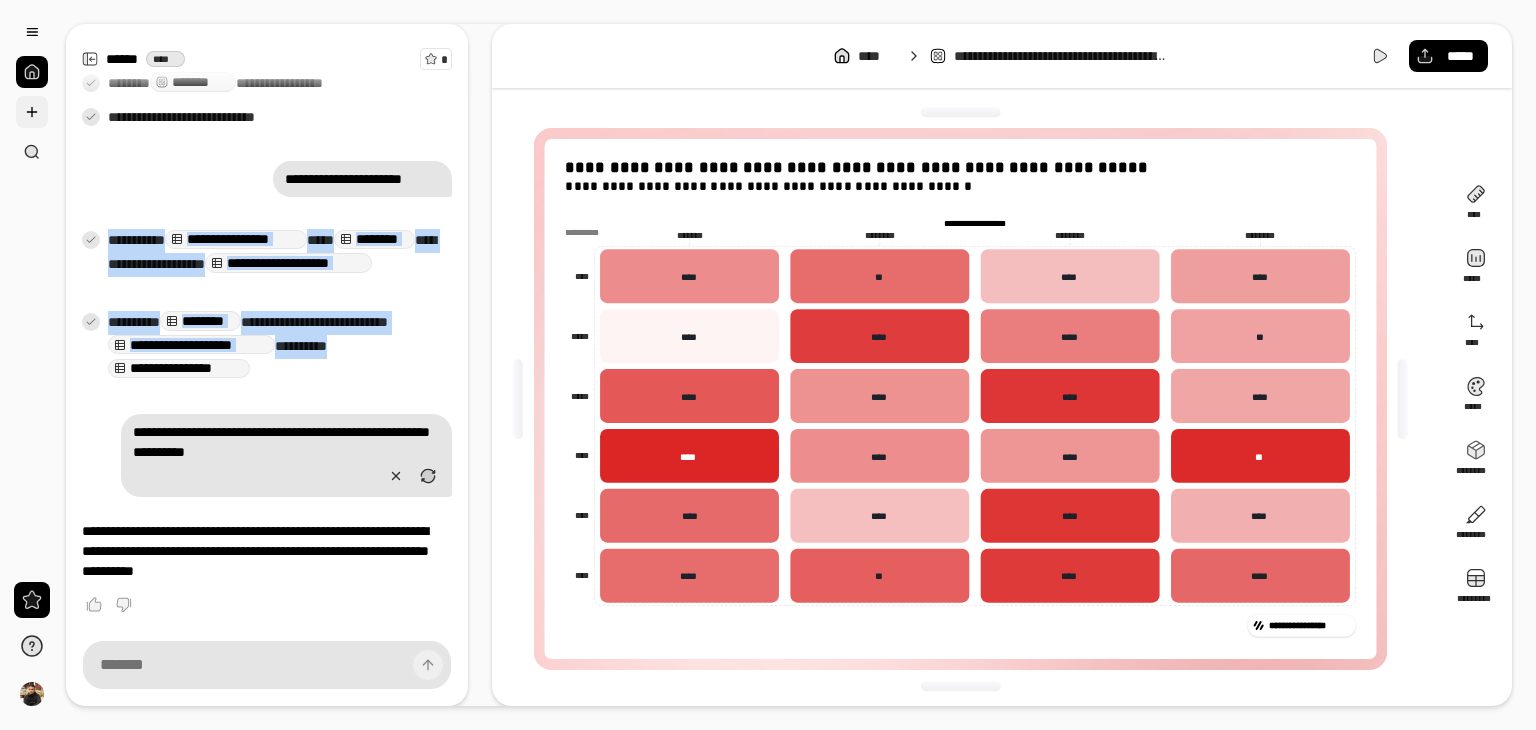 click at bounding box center (32, 112) 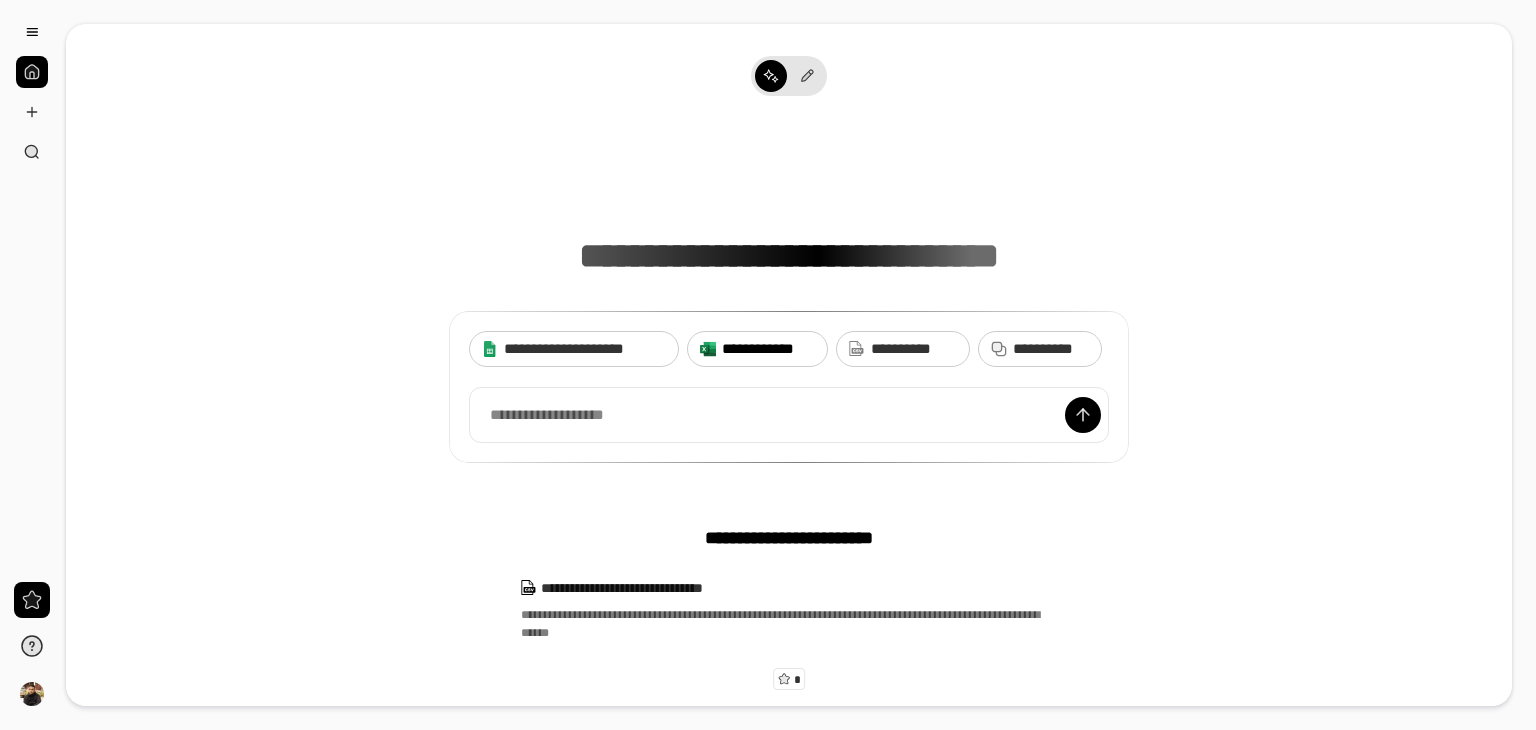 click on "**********" at bounding box center [768, 349] 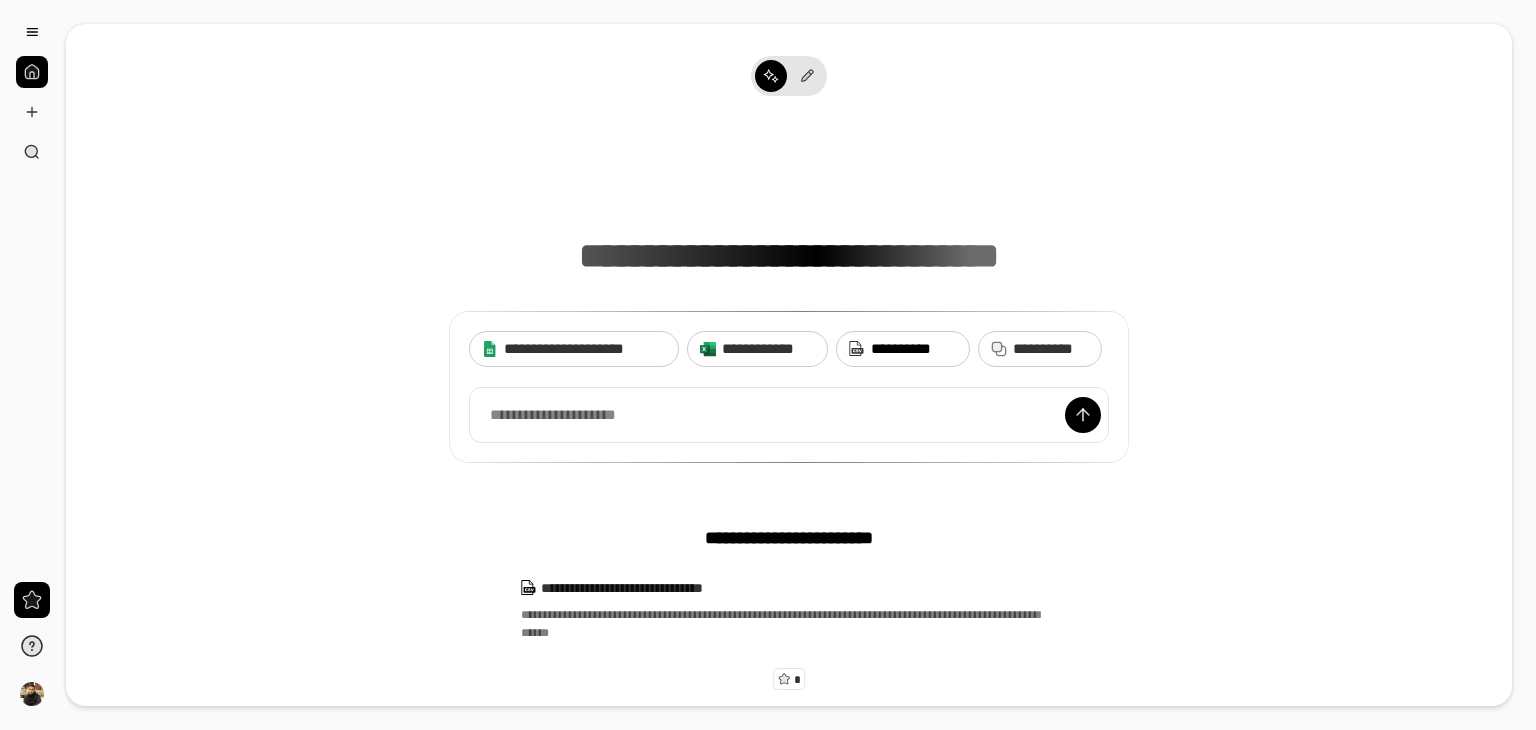 click on "**********" at bounding box center [914, 349] 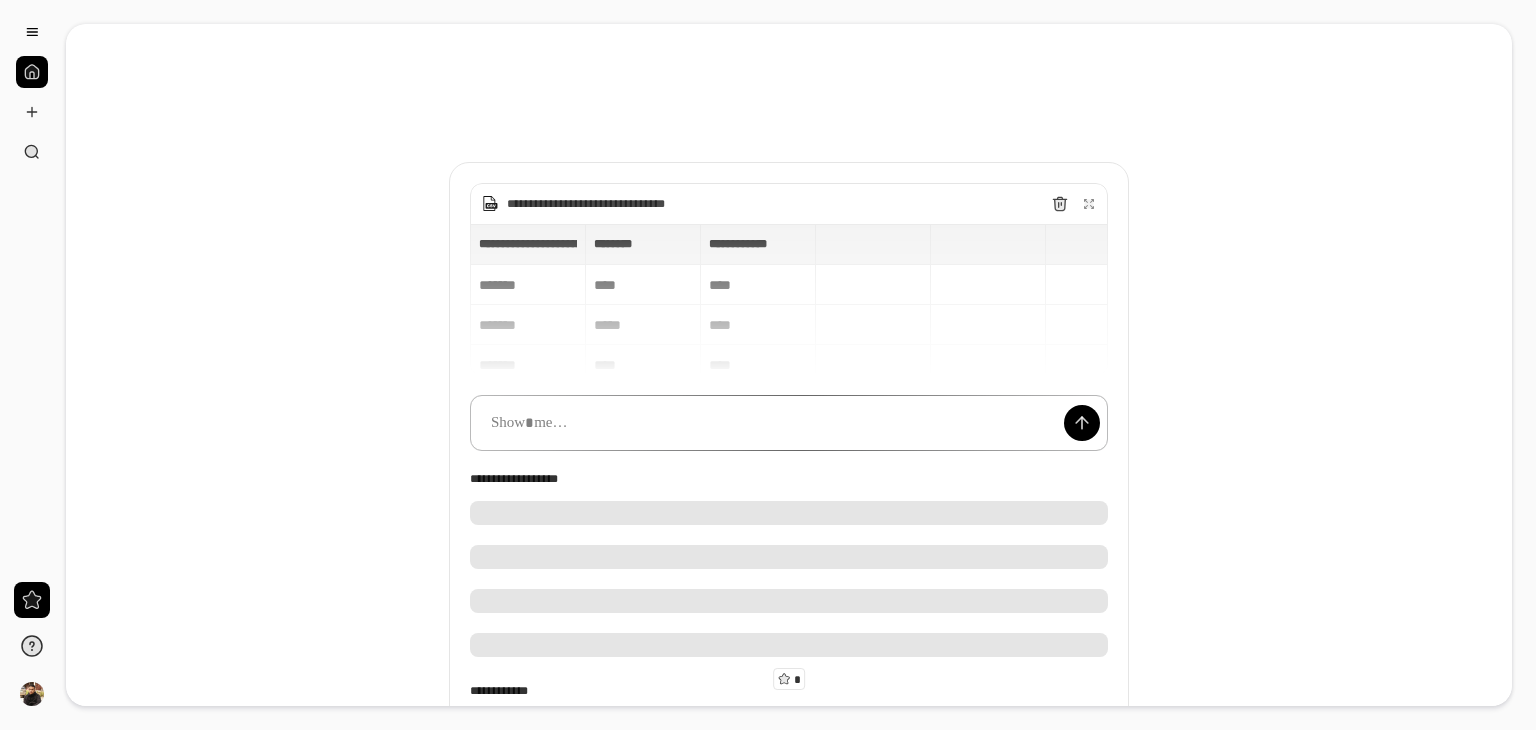 click at bounding box center [789, 423] 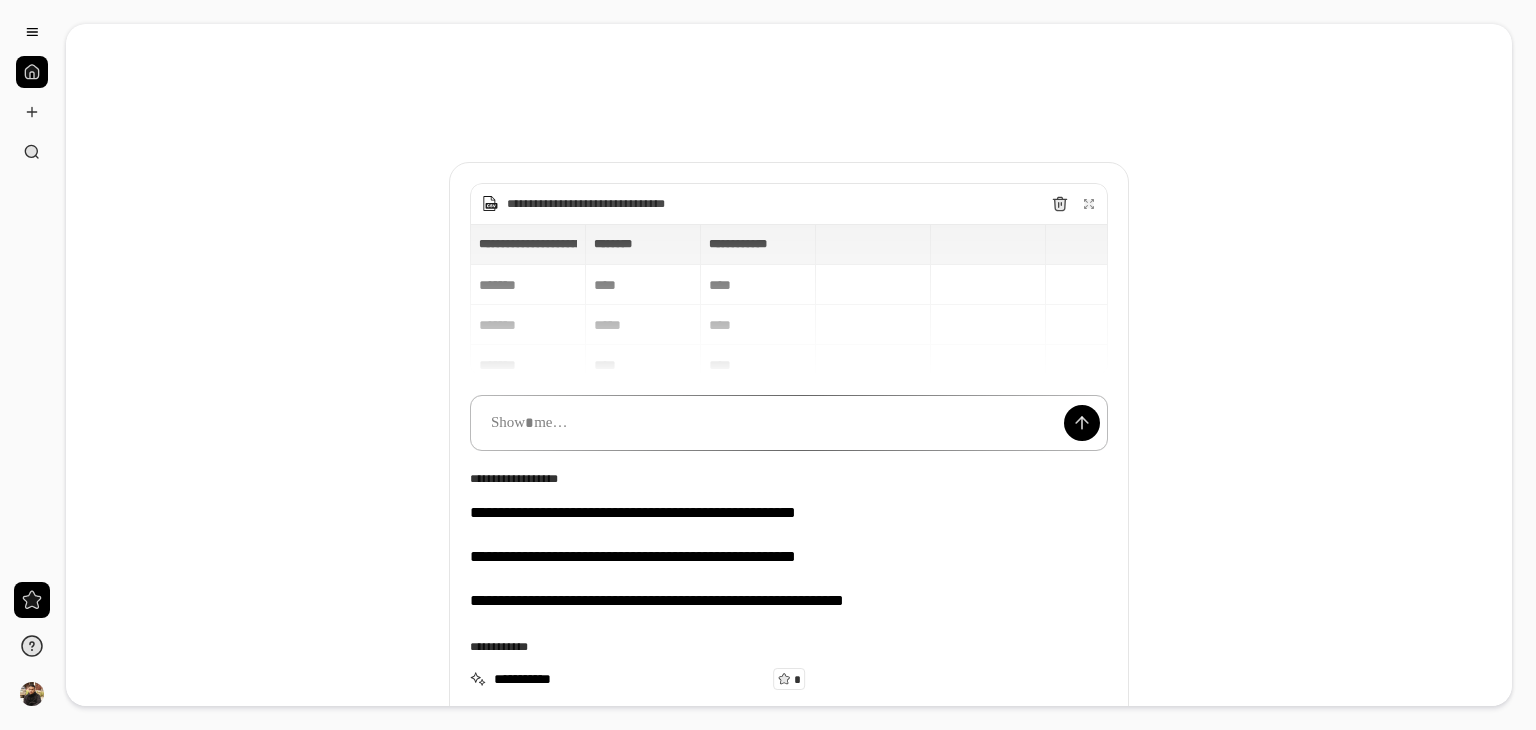 click at bounding box center (789, 423) 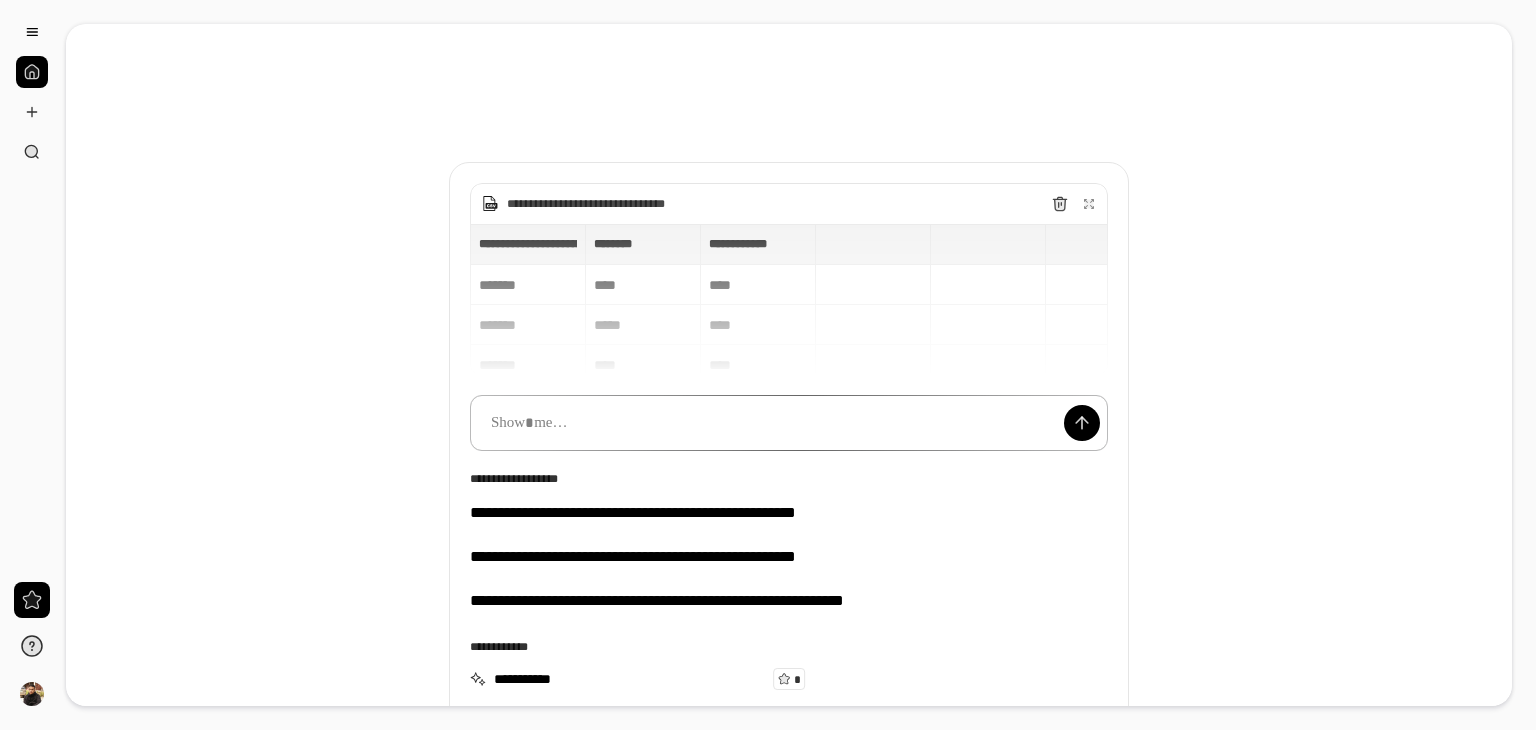 type 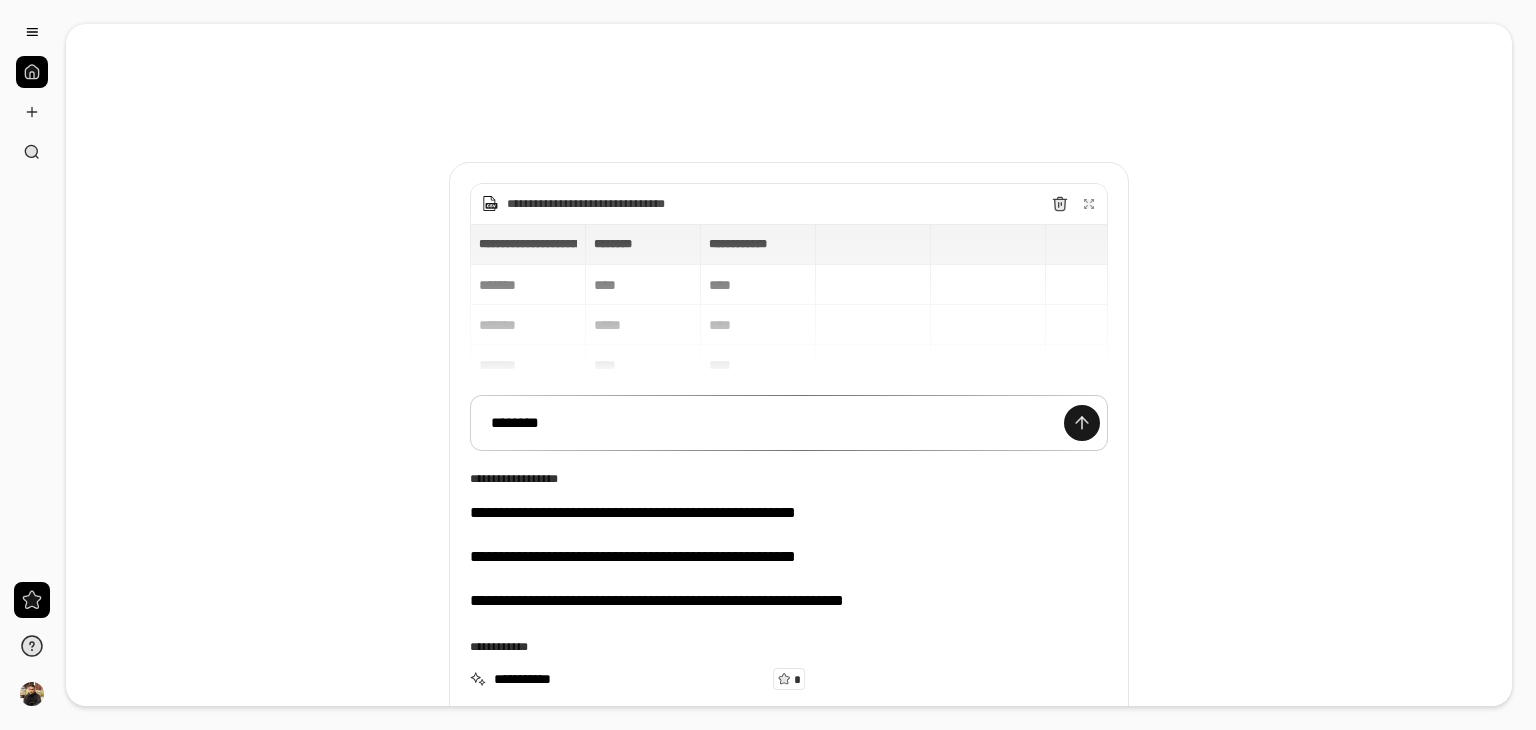 click at bounding box center [1082, 423] 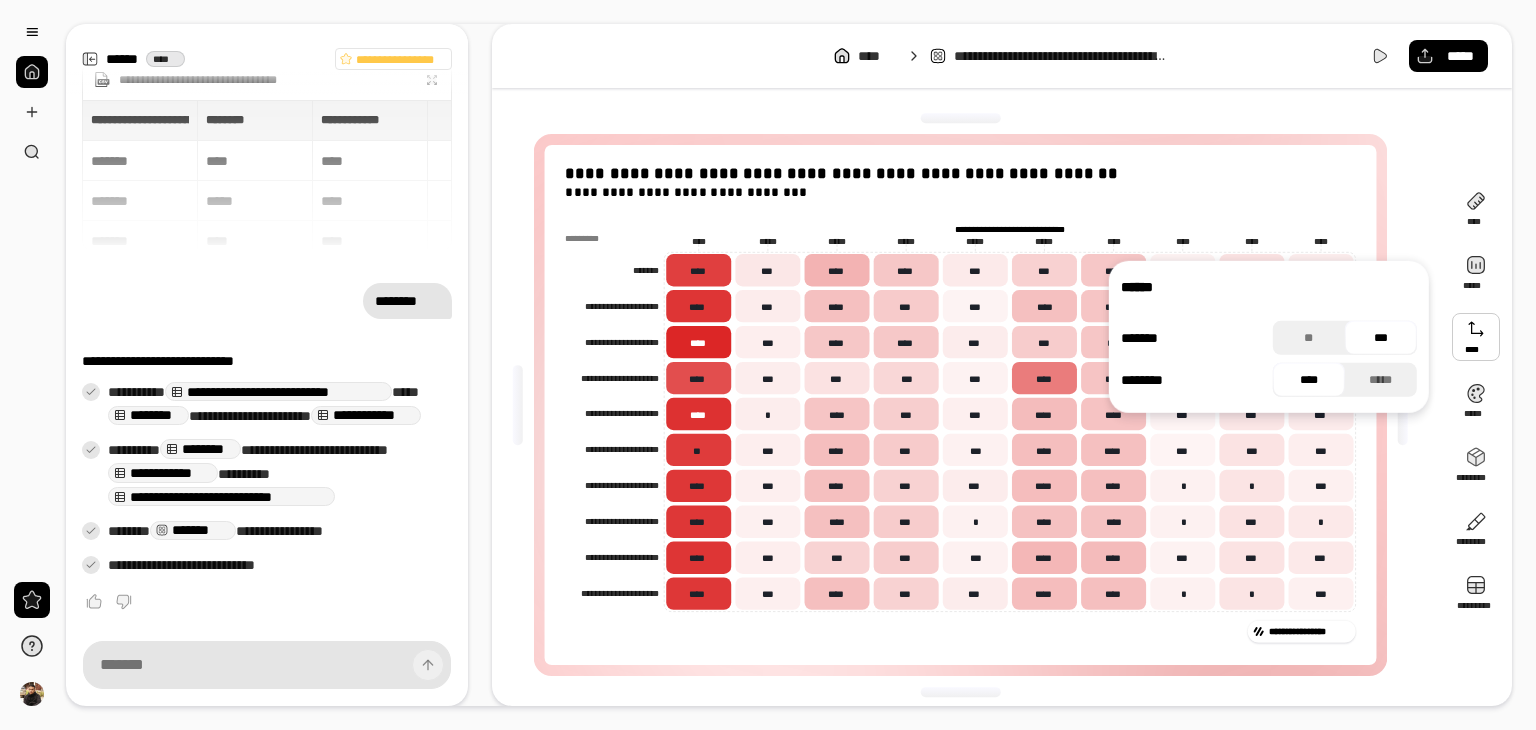 click on "**********" at bounding box center (968, 405) 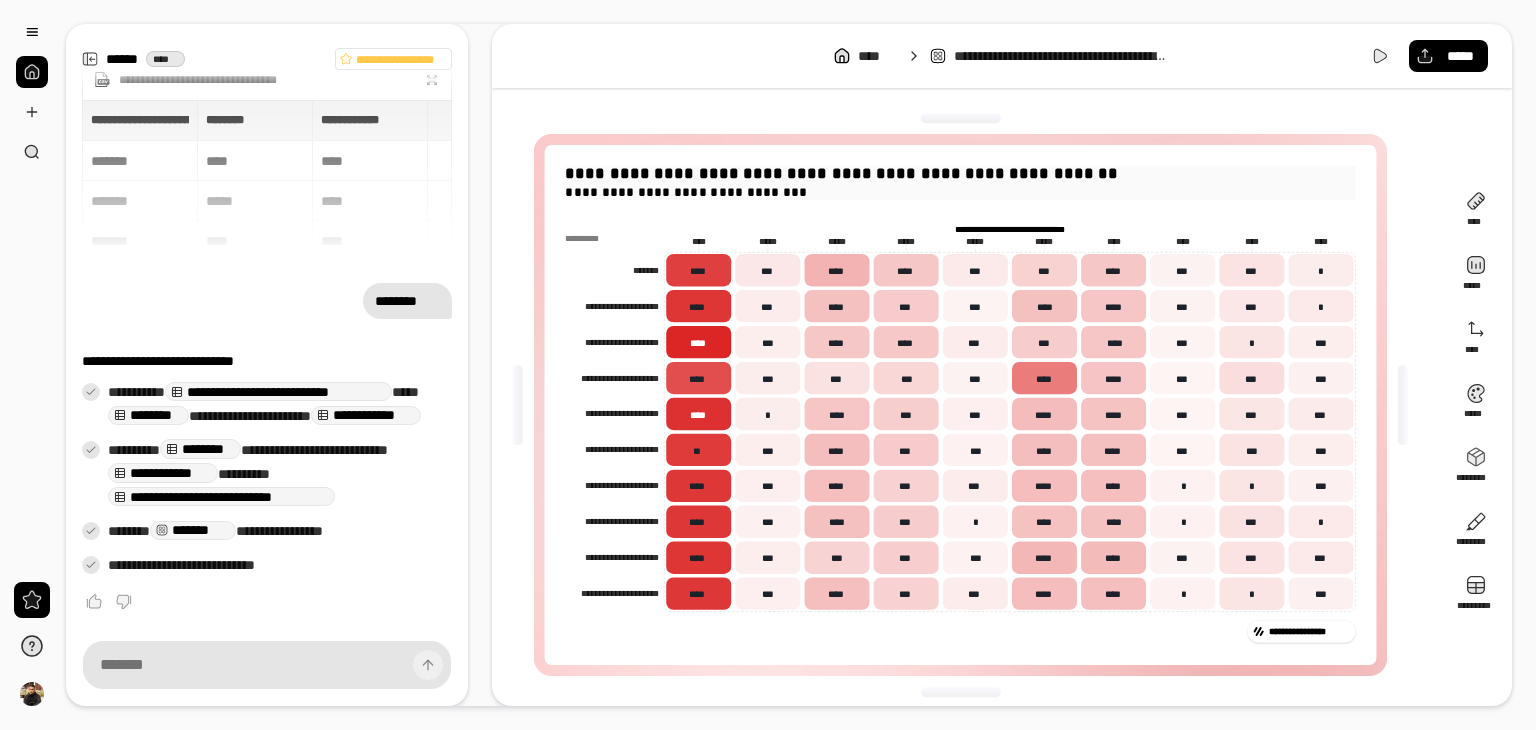 click on "**********" at bounding box center [960, 175] 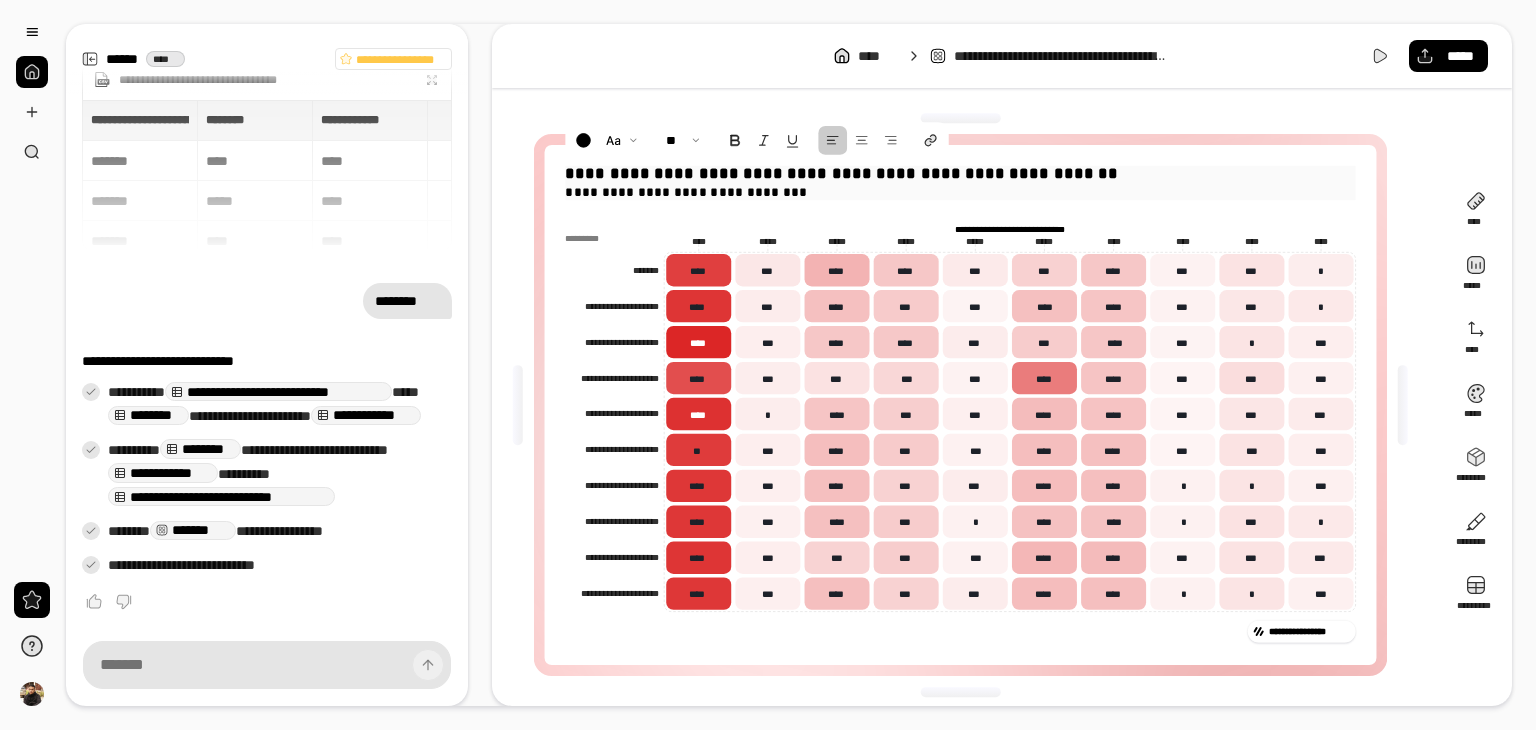 click on "**********" at bounding box center (960, 175) 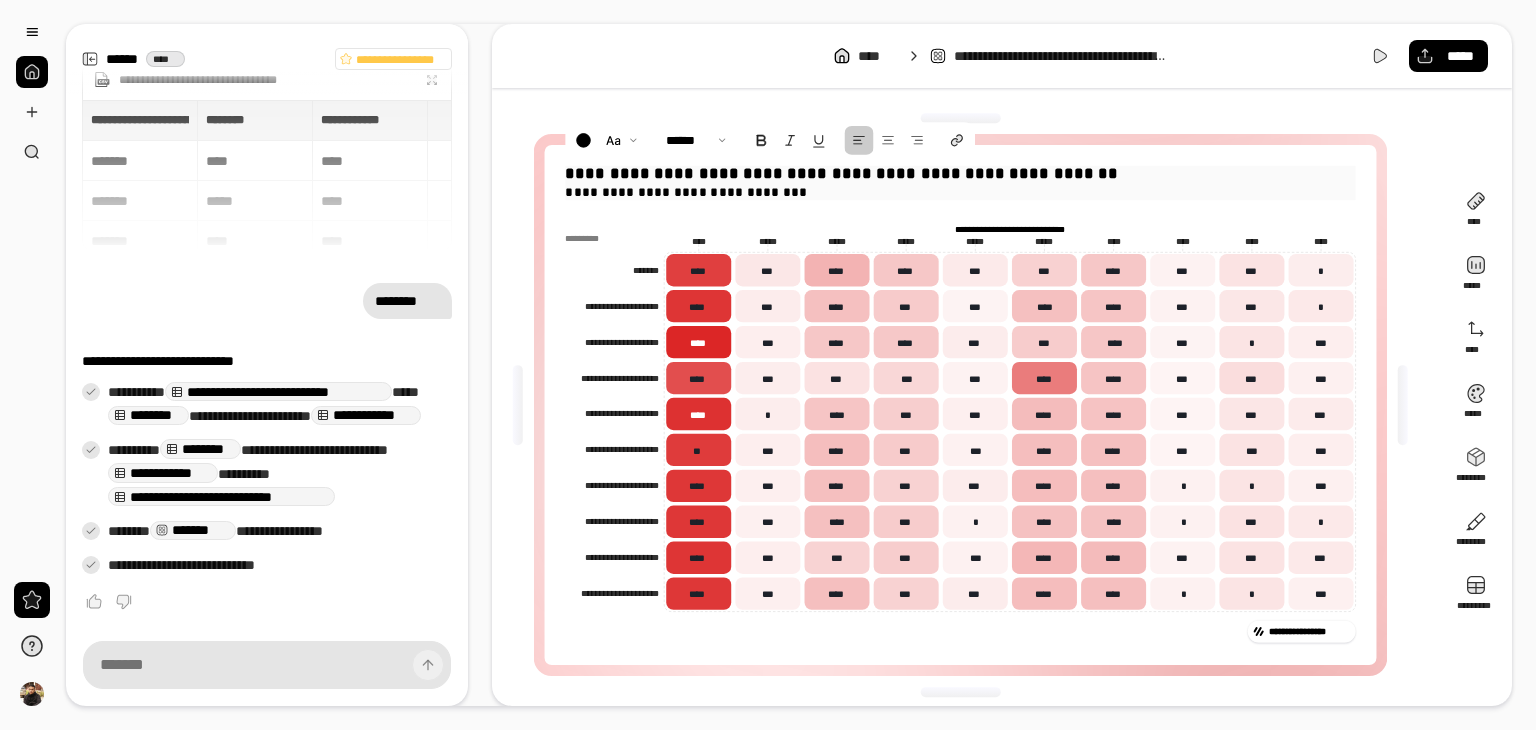 type 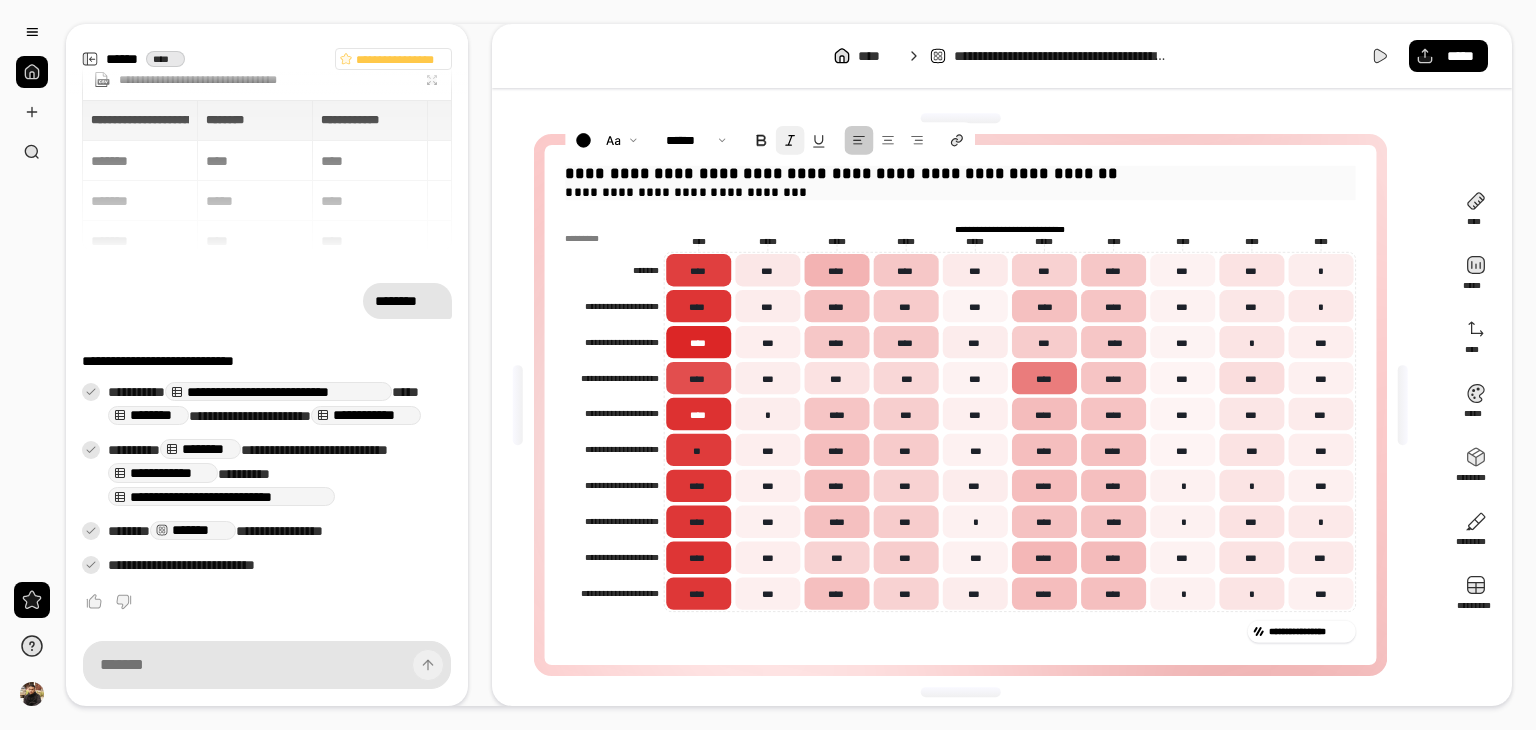 click at bounding box center [790, 140] 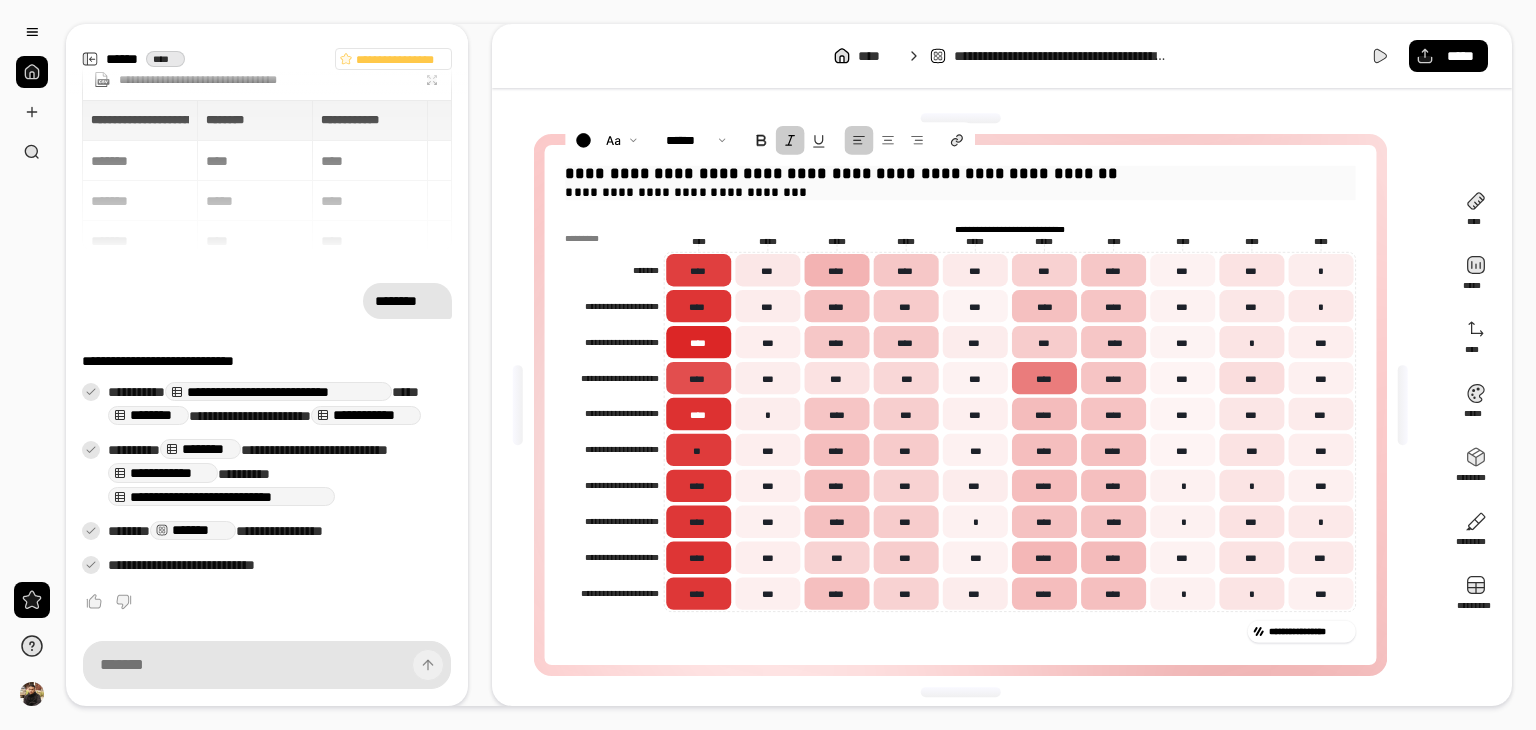 click on "**********" at bounding box center (960, 192) 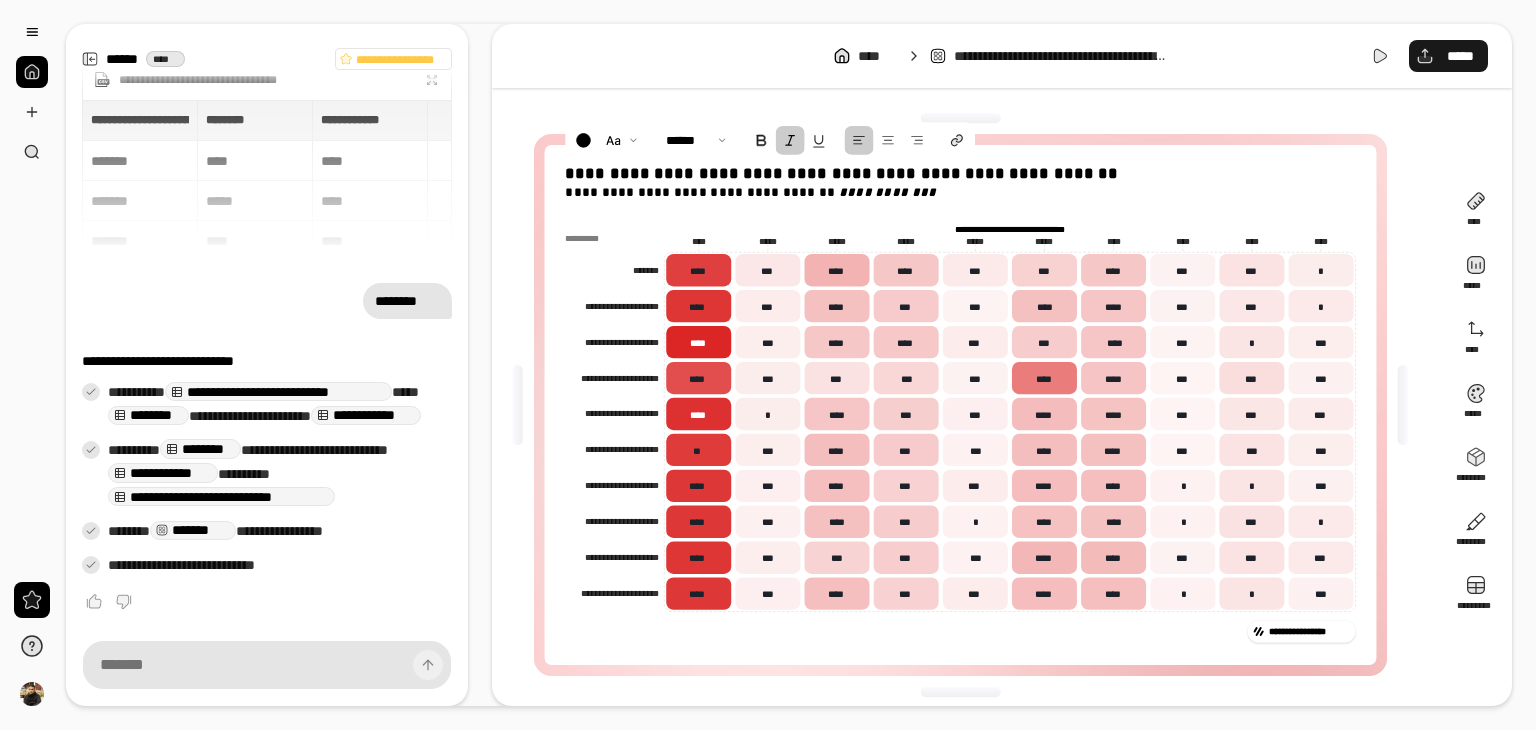 click on "*****" at bounding box center [1460, 56] 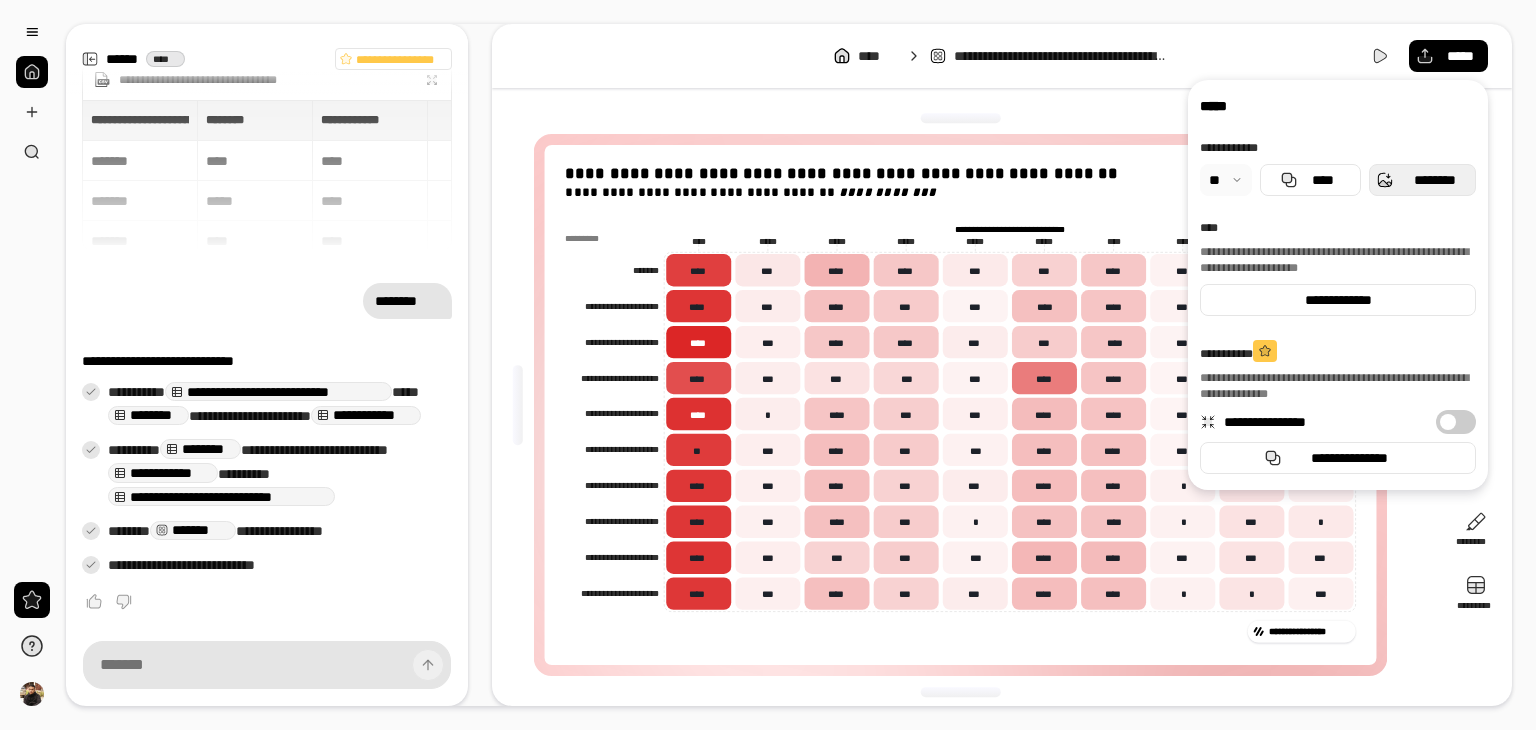 click on "********" at bounding box center (1434, 180) 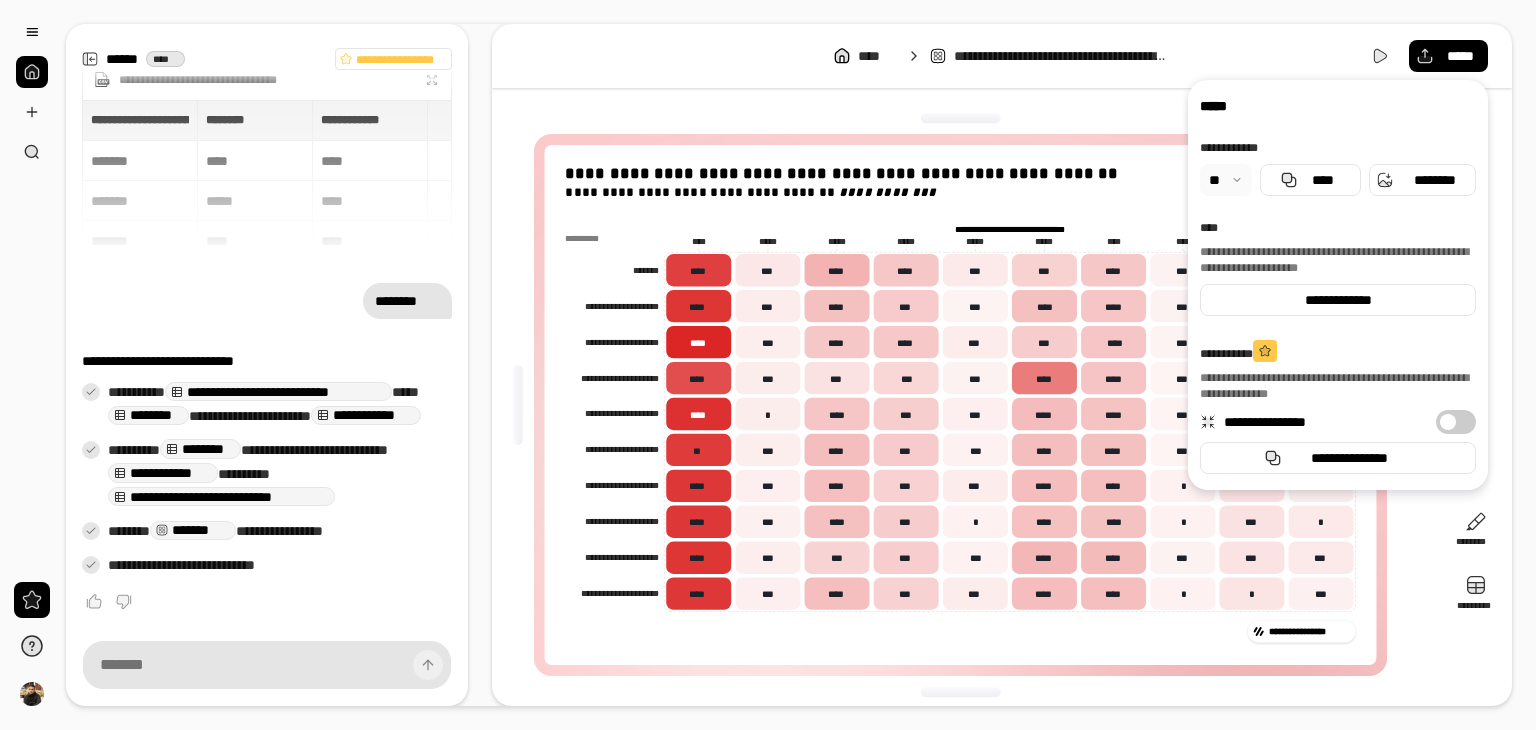 click on "**********" at bounding box center [968, 405] 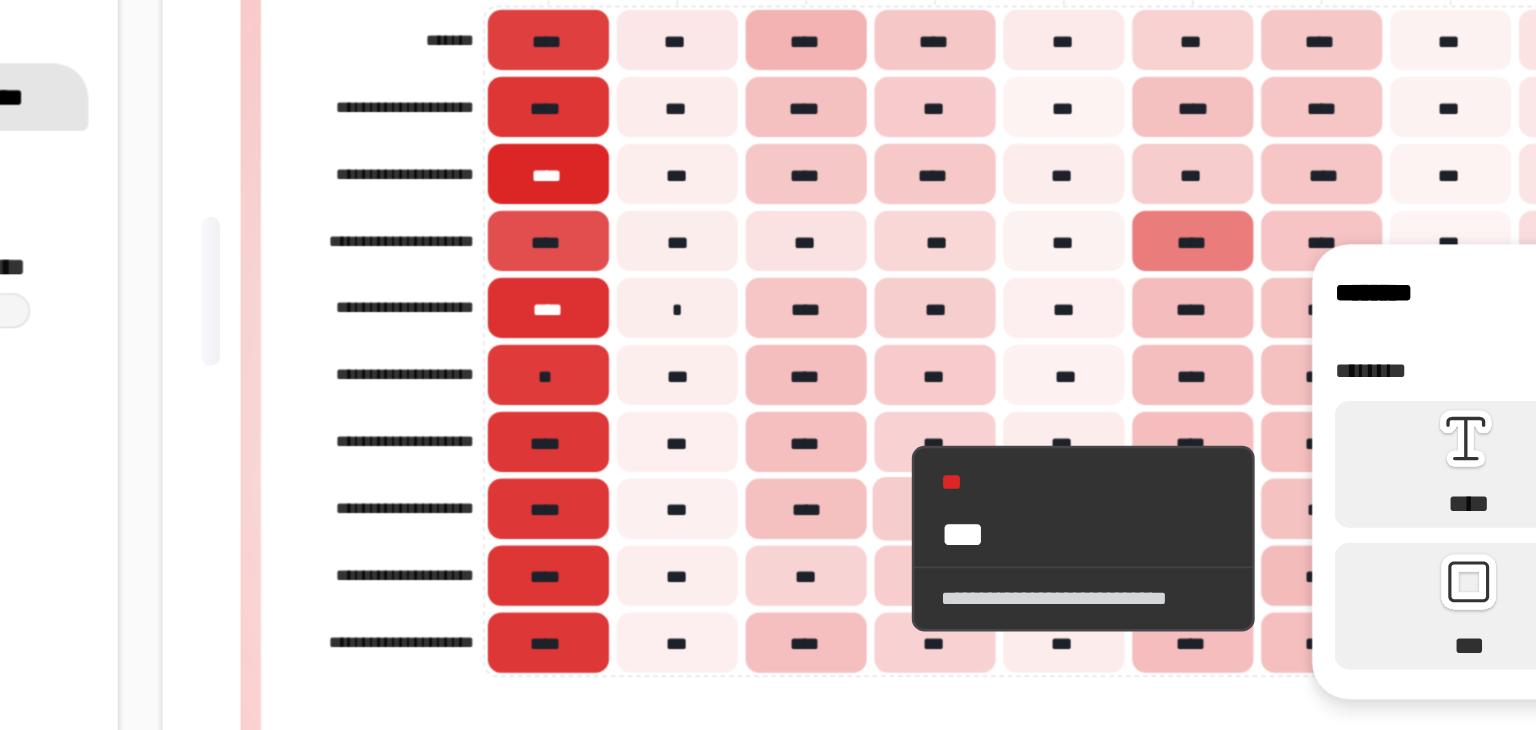 click 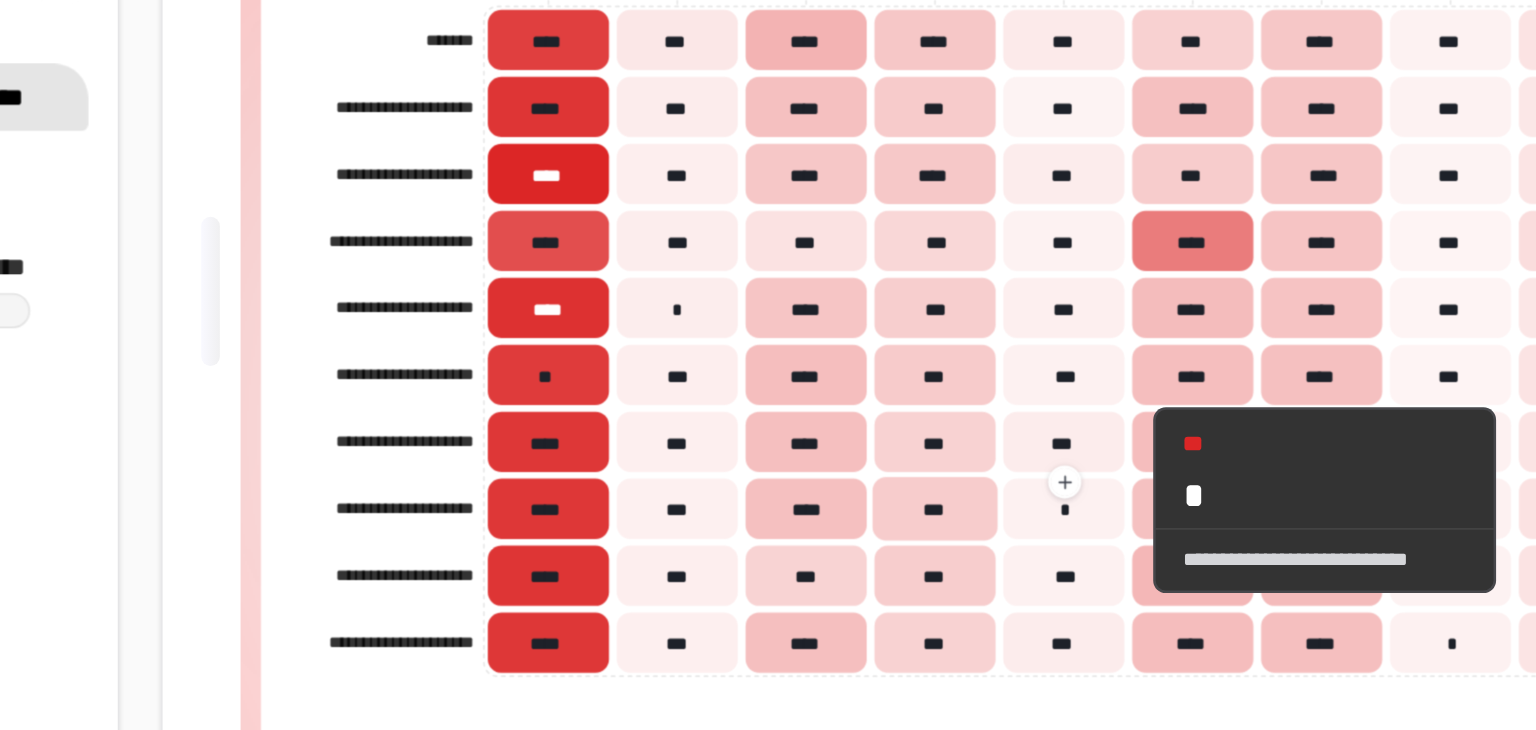 click on "**********" at bounding box center (968, 405) 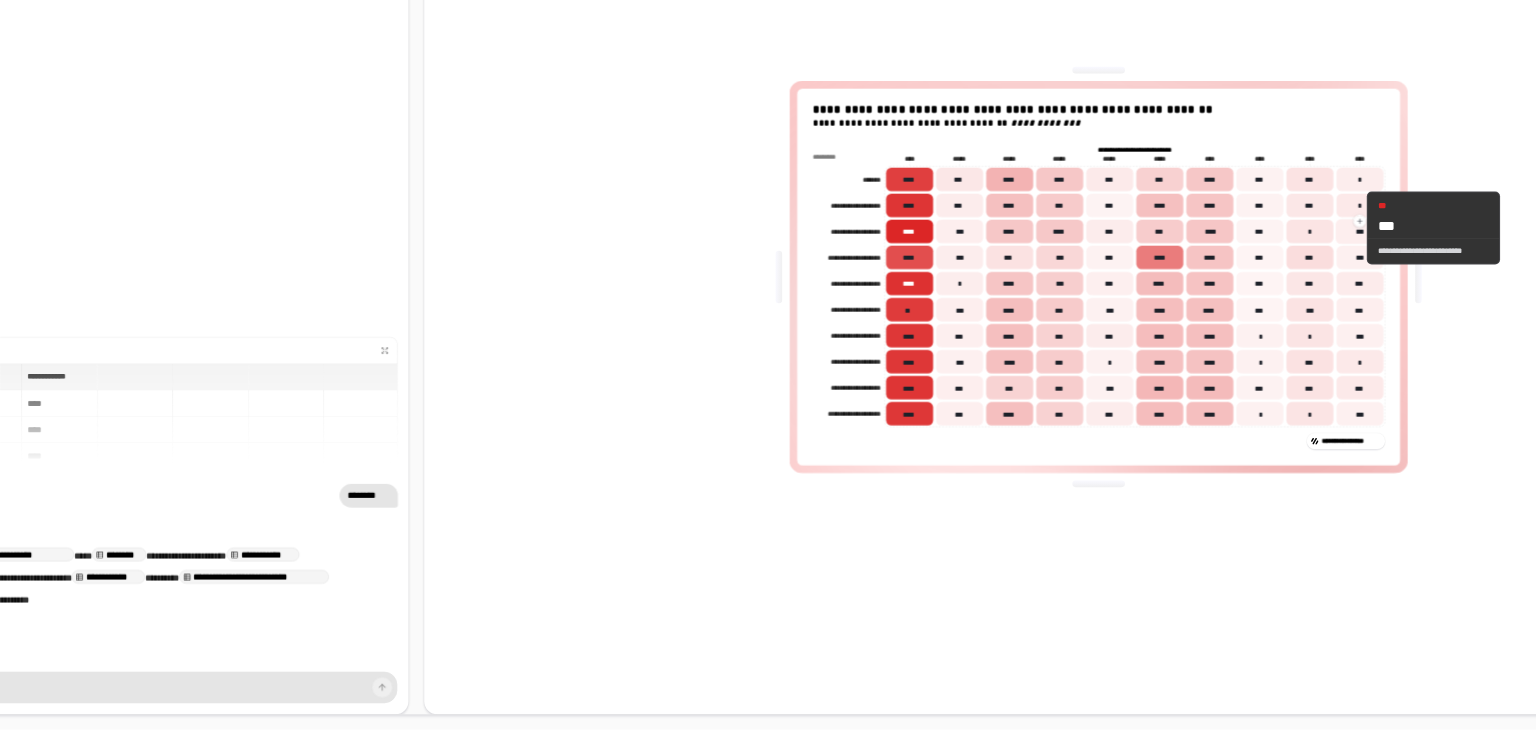 scroll, scrollTop: 0, scrollLeft: 0, axis: both 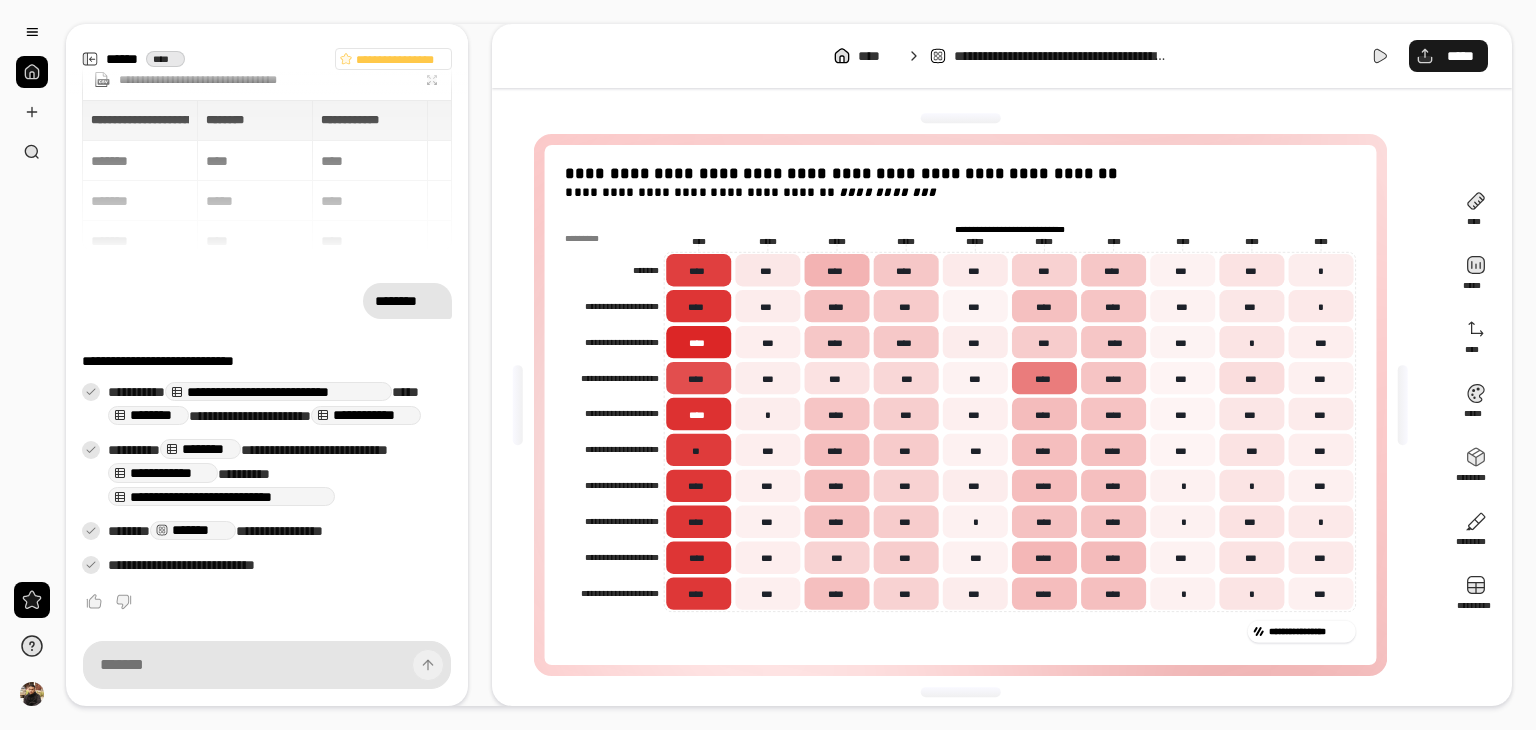 click on "*****" at bounding box center (1448, 56) 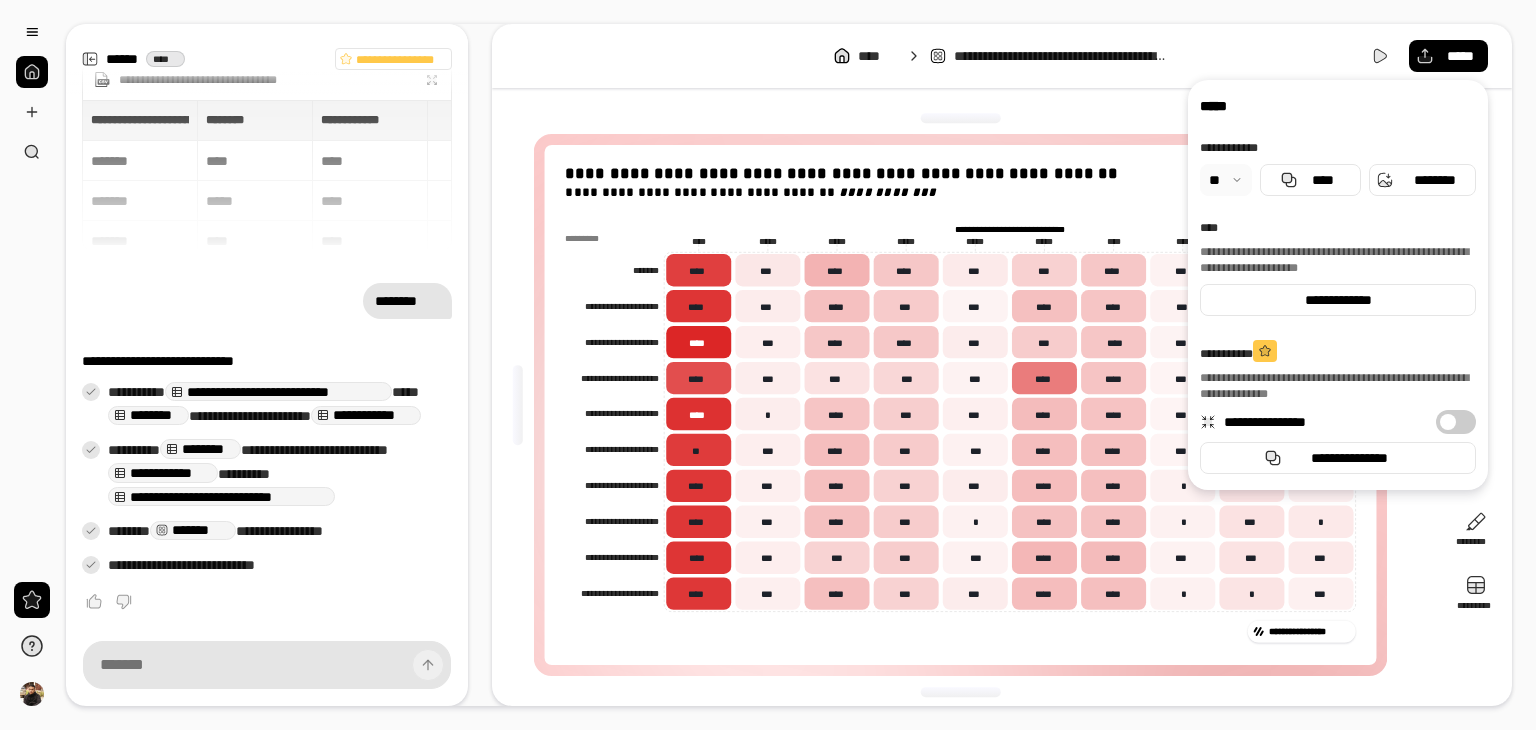 click at bounding box center [1226, 180] 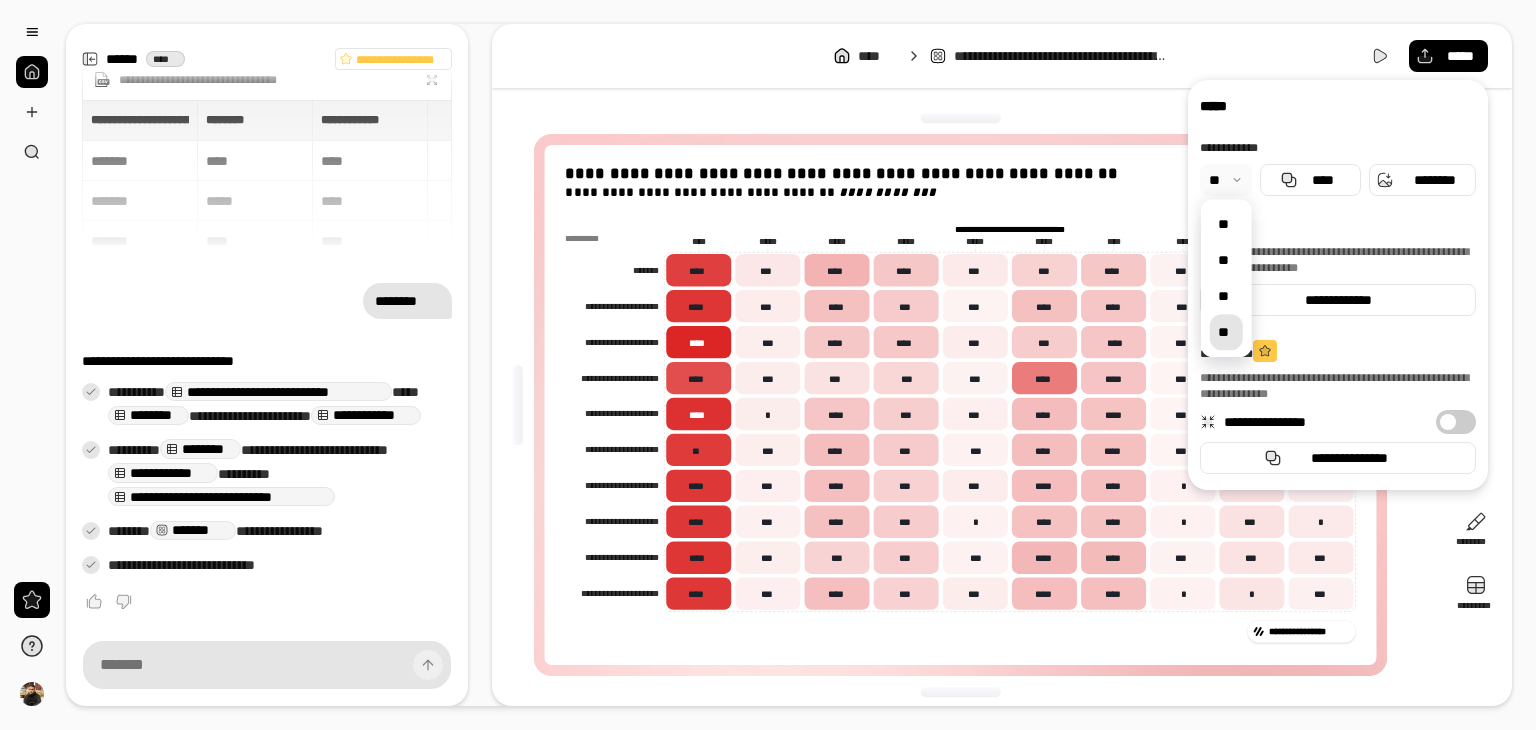 click on "**" at bounding box center [1226, 332] 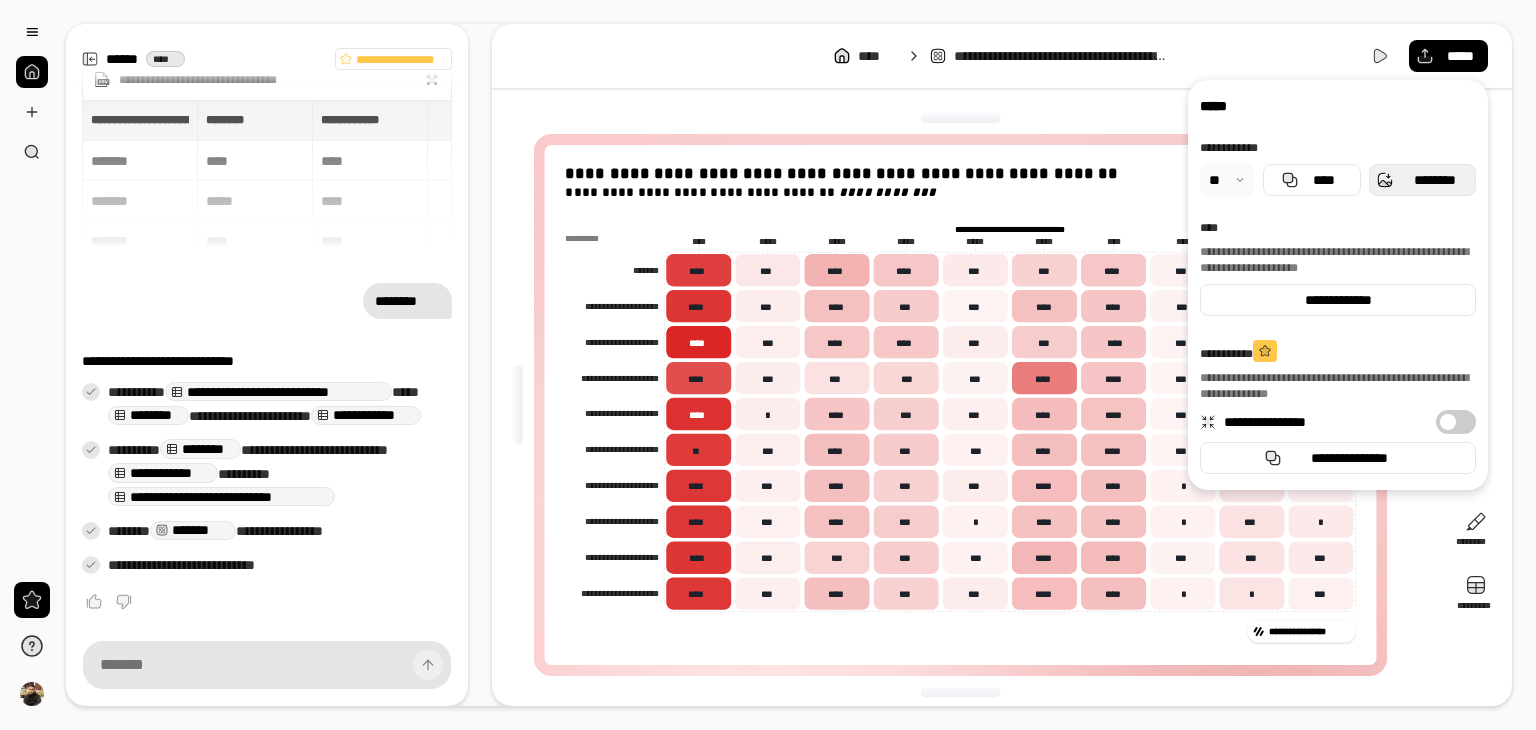 click on "********" at bounding box center [1434, 180] 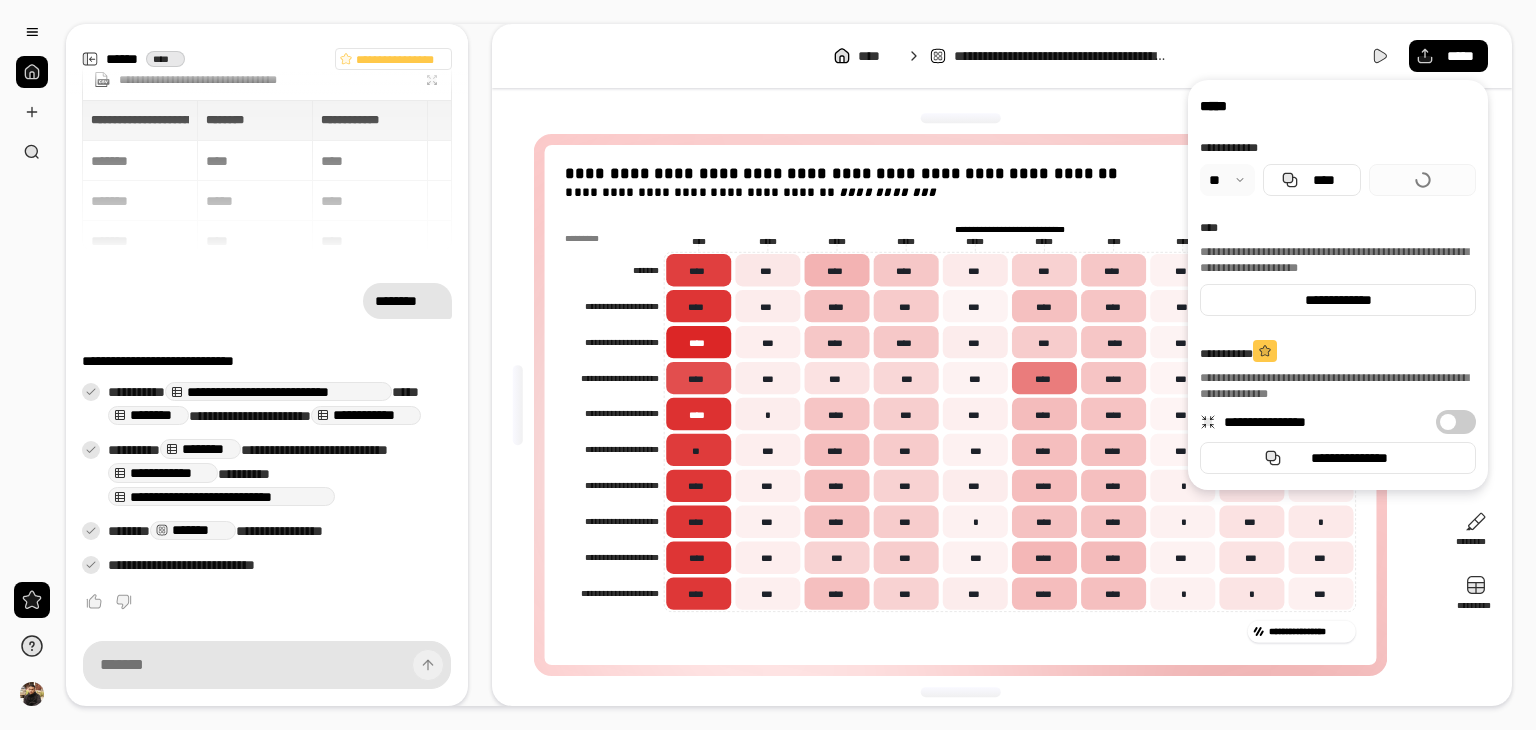 click at bounding box center (960, 118) 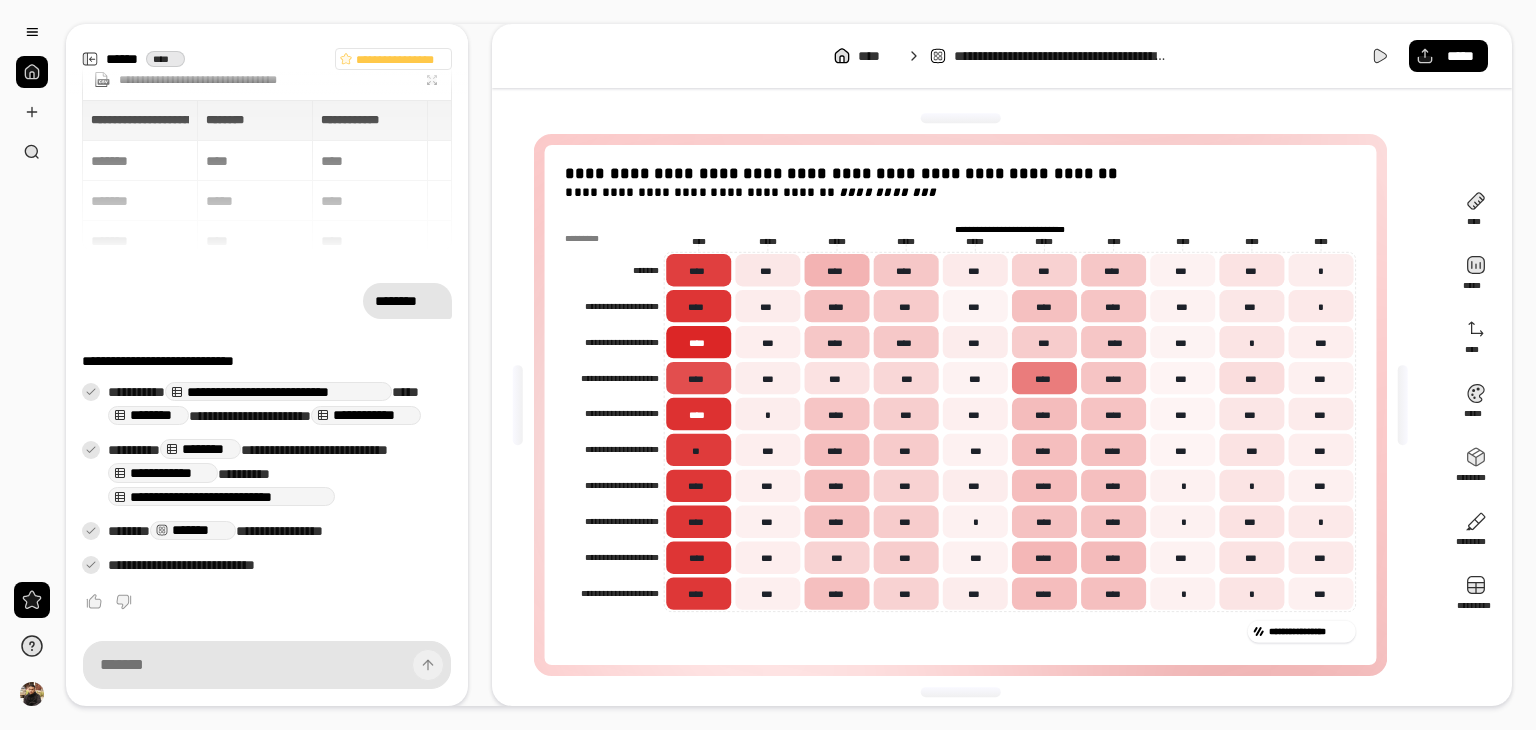 scroll, scrollTop: 6, scrollLeft: 0, axis: vertical 